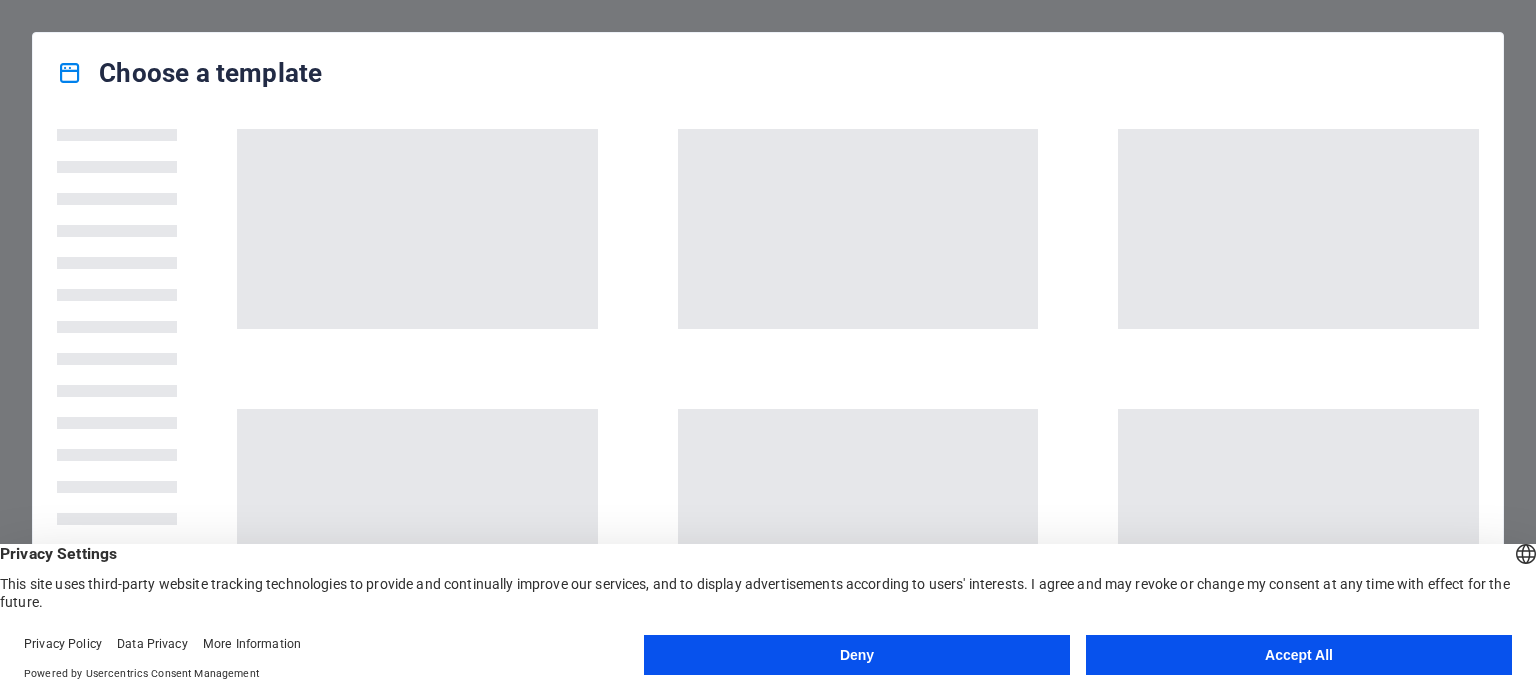 scroll, scrollTop: 0, scrollLeft: 0, axis: both 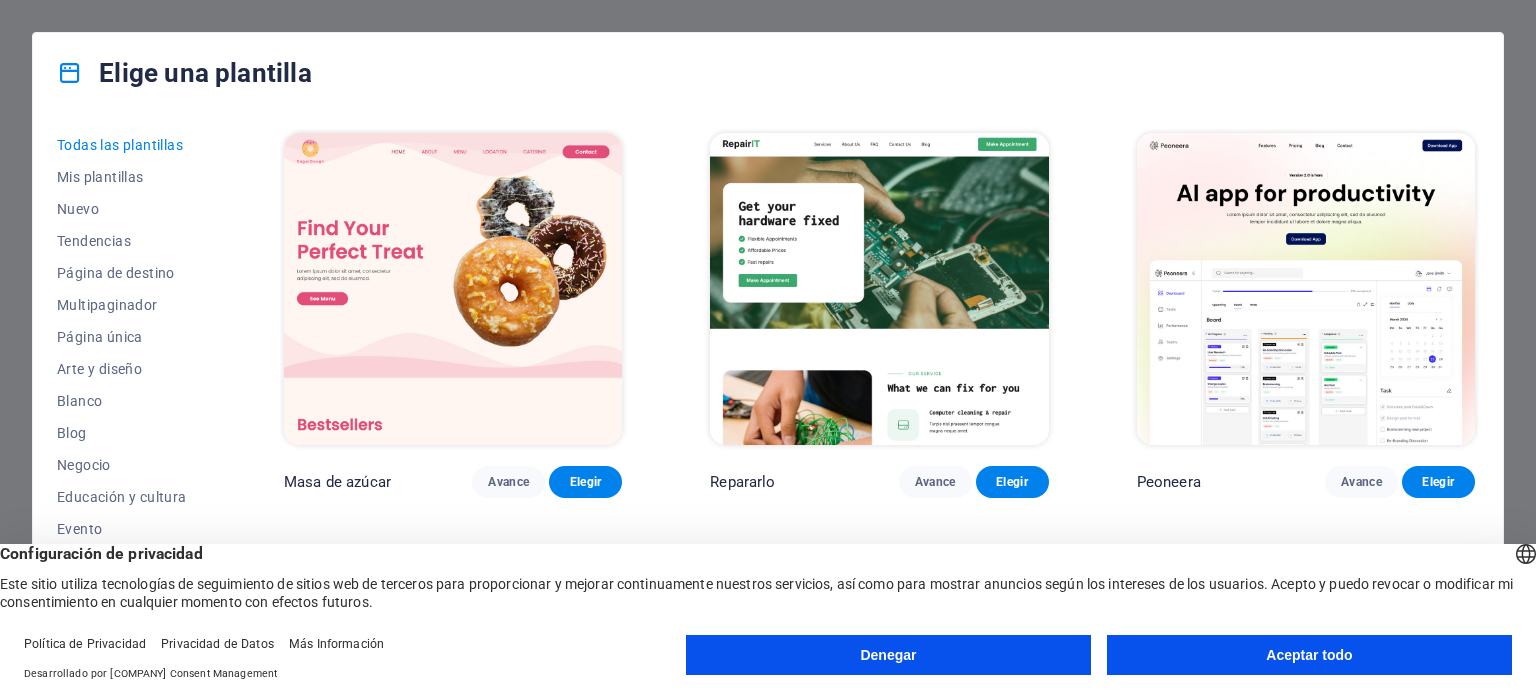 click on "Denegar" at bounding box center (888, 655) 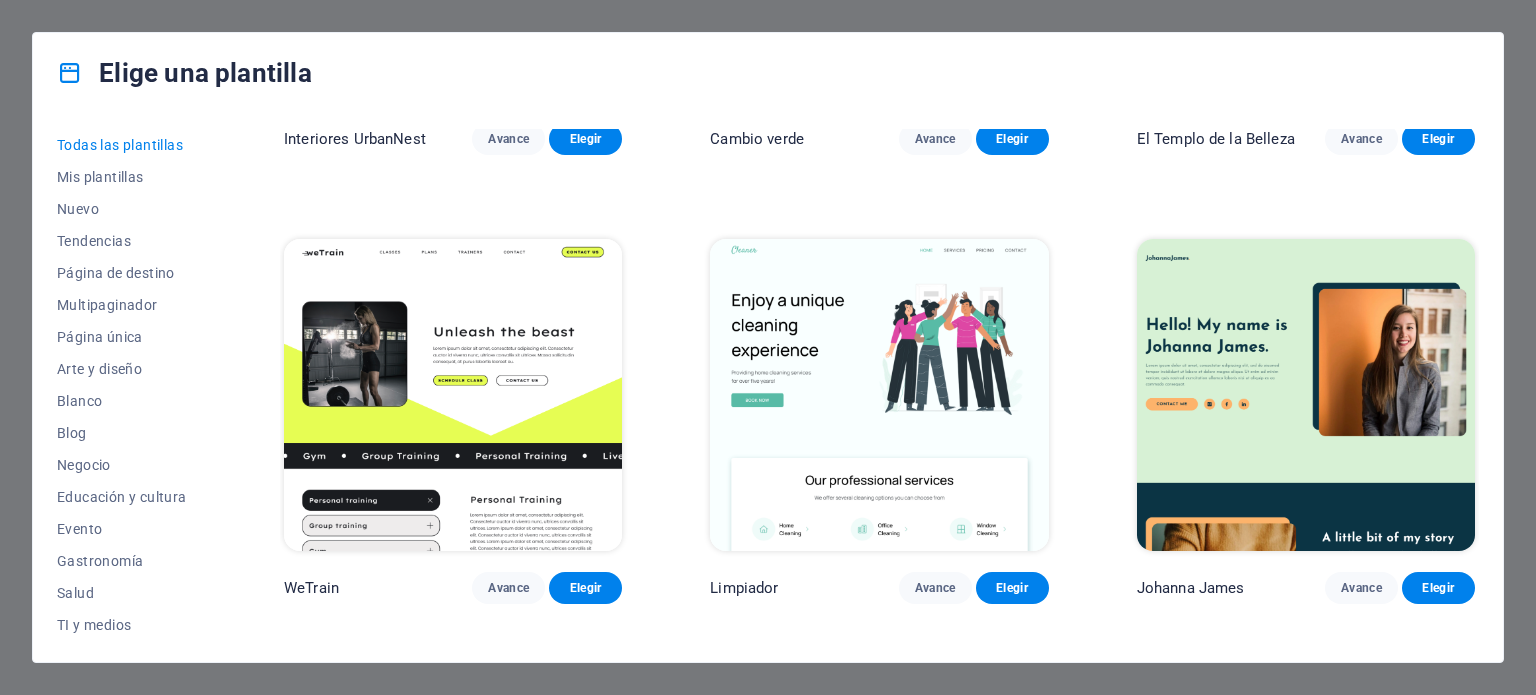 scroll, scrollTop: 2600, scrollLeft: 0, axis: vertical 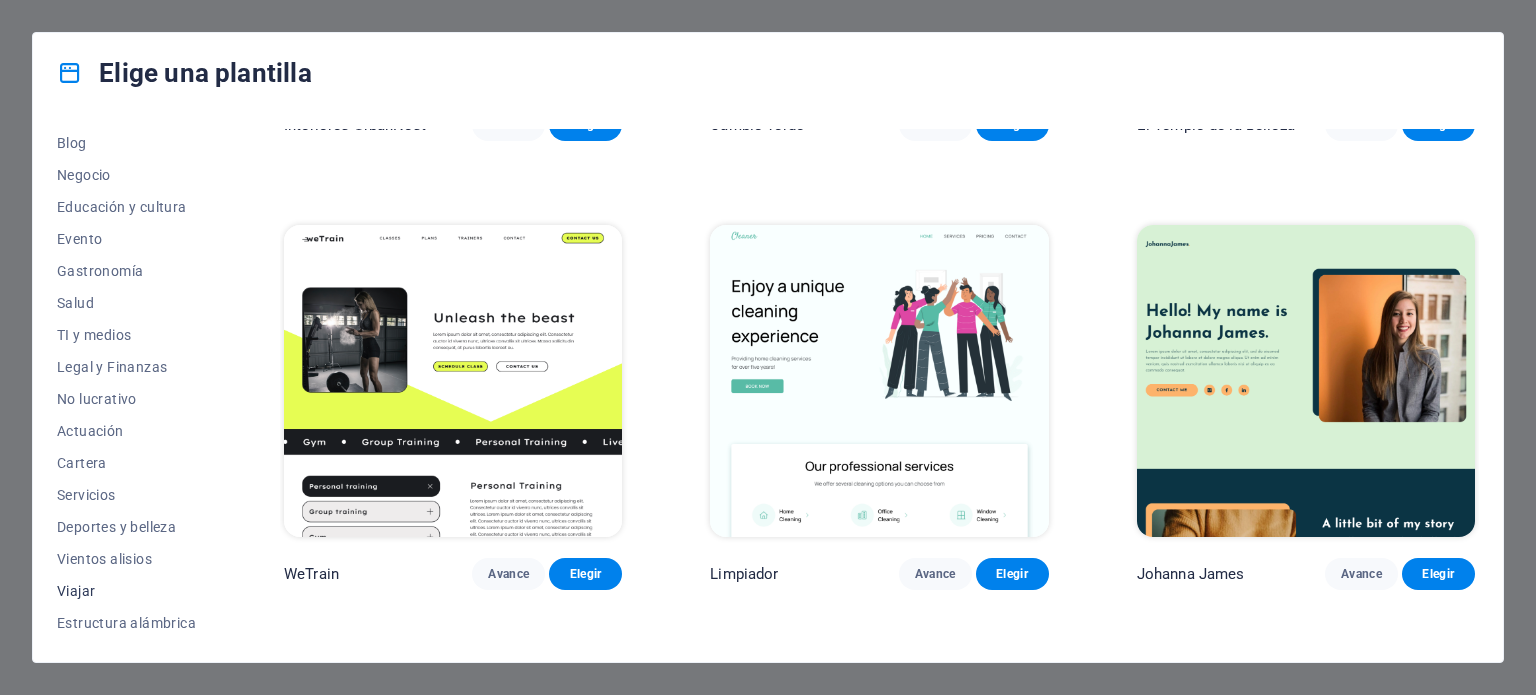 click on "Viajar" at bounding box center (126, 591) 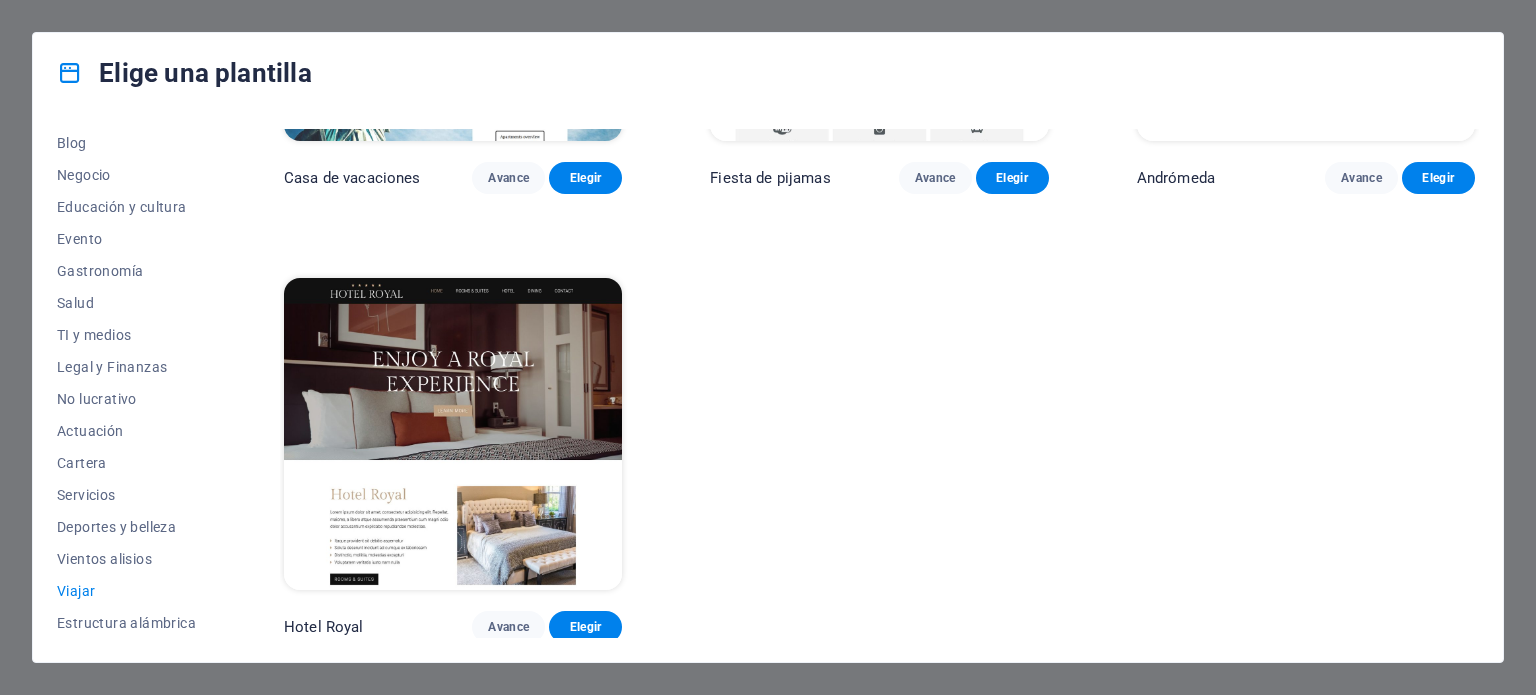 click on "Viajar" at bounding box center [76, 591] 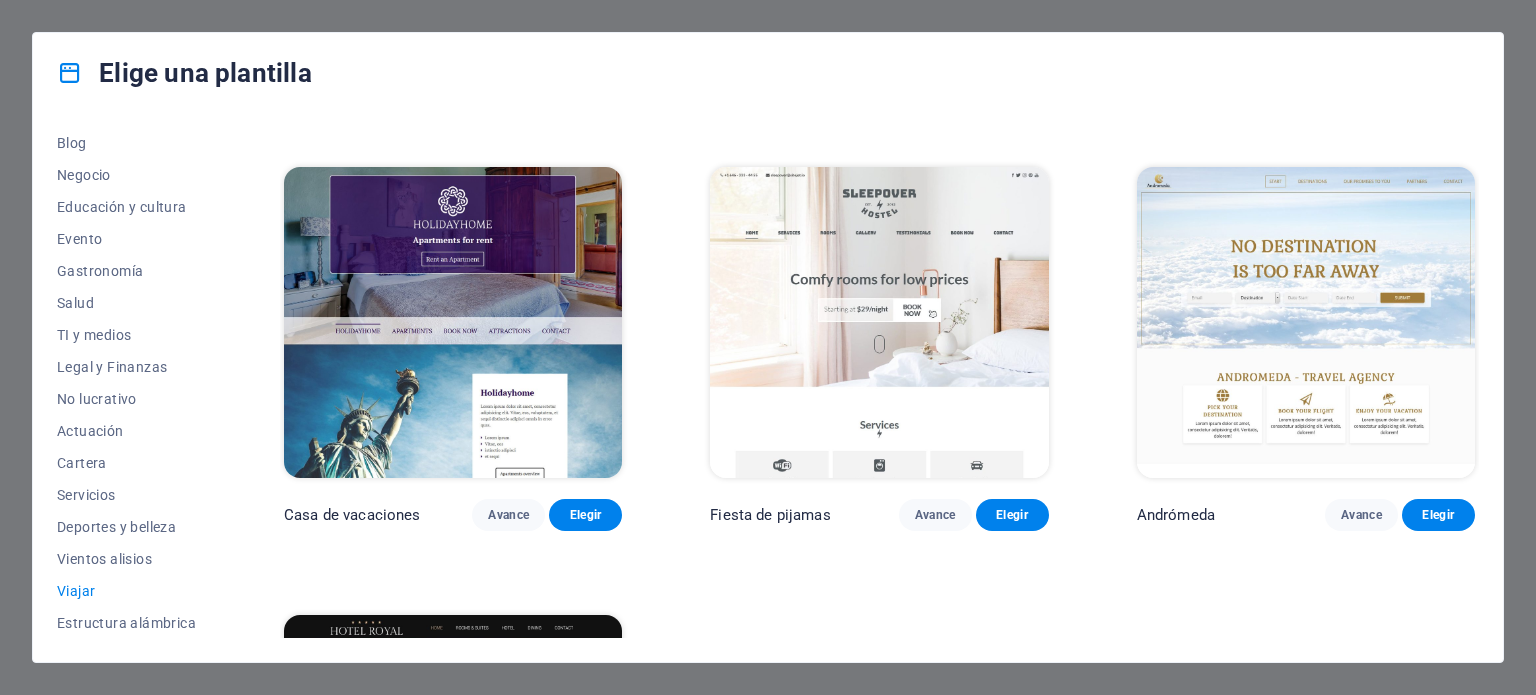 scroll, scrollTop: 352, scrollLeft: 0, axis: vertical 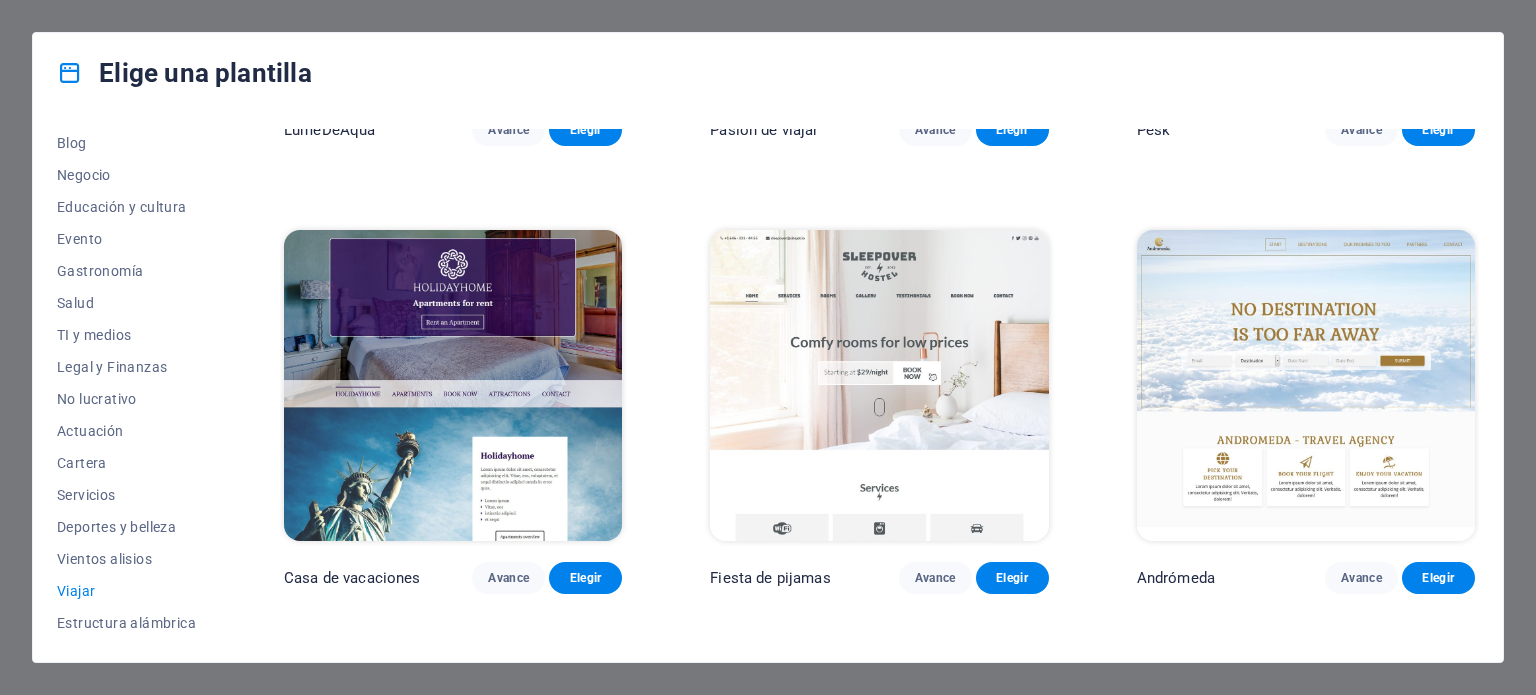 click at bounding box center [1306, 386] 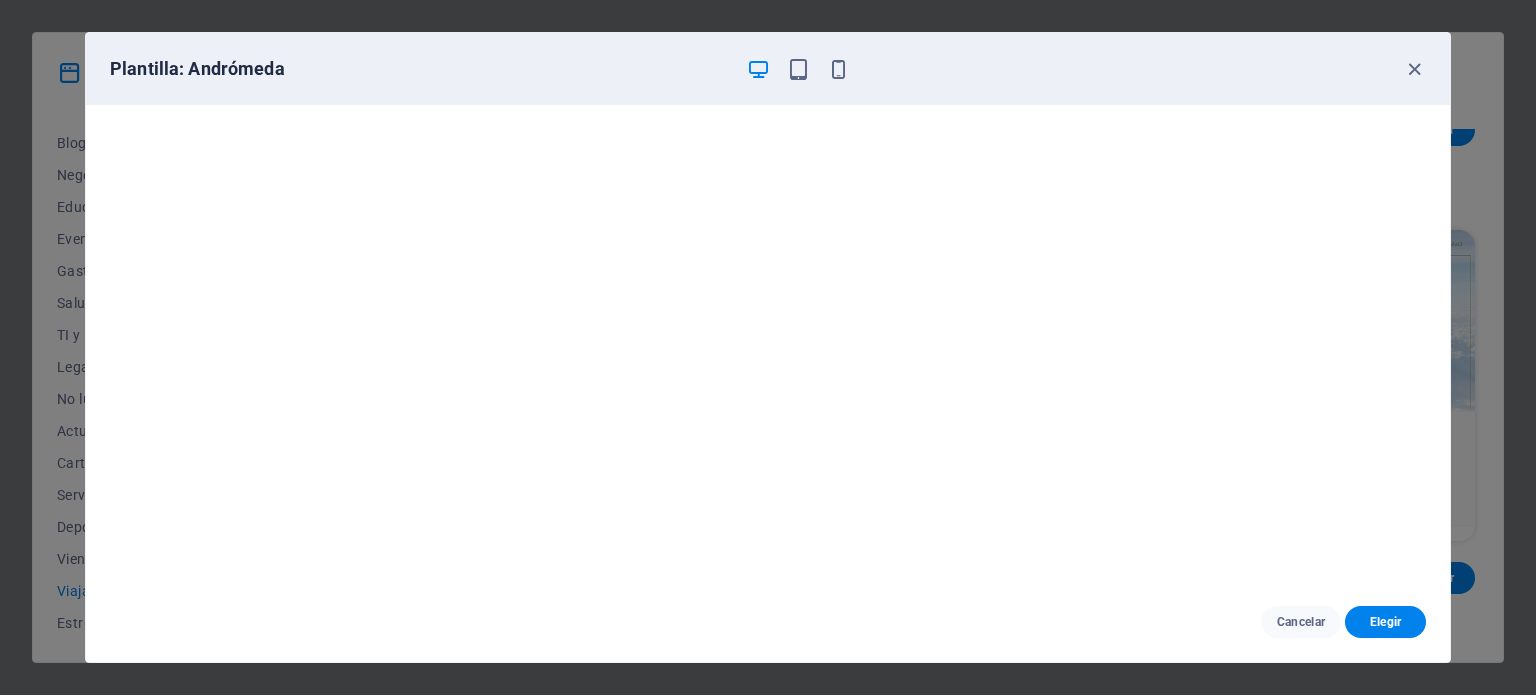 click at bounding box center [758, 69] 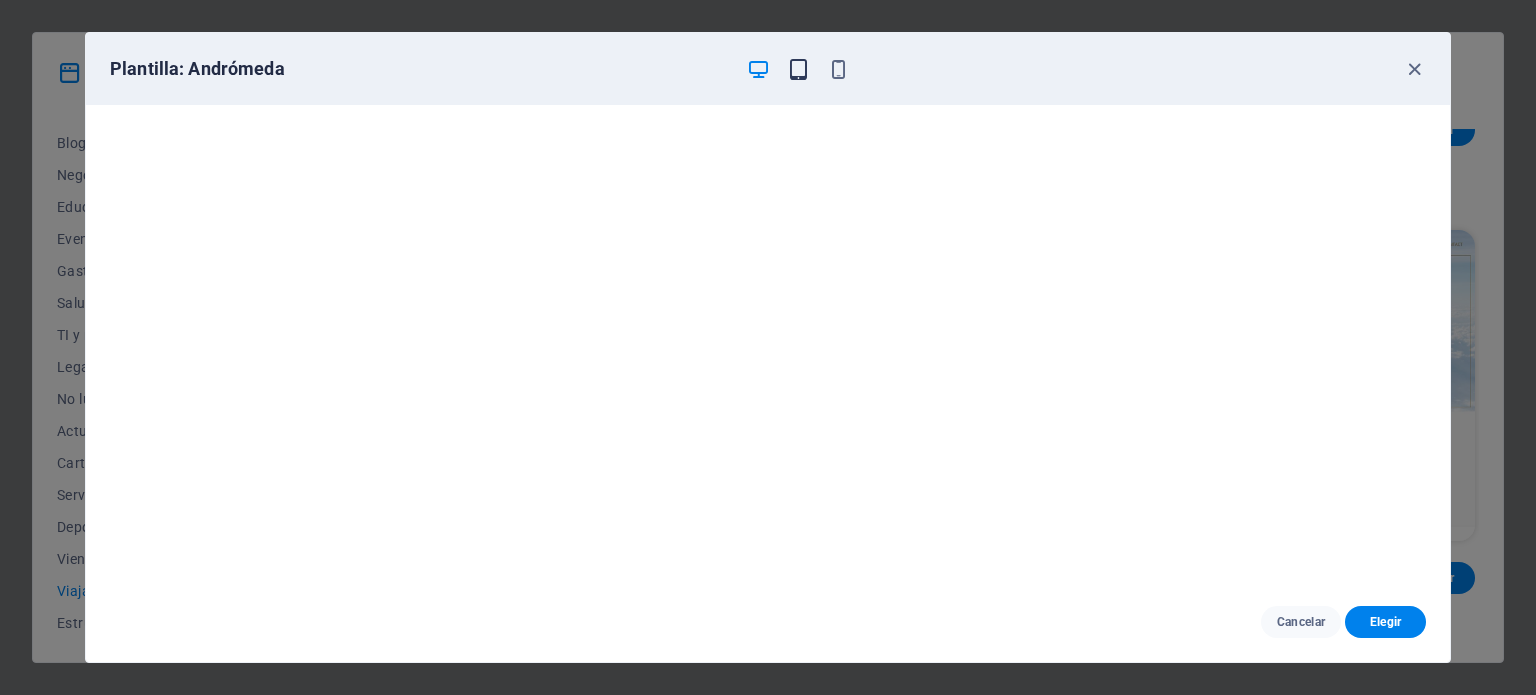 click at bounding box center [798, 69] 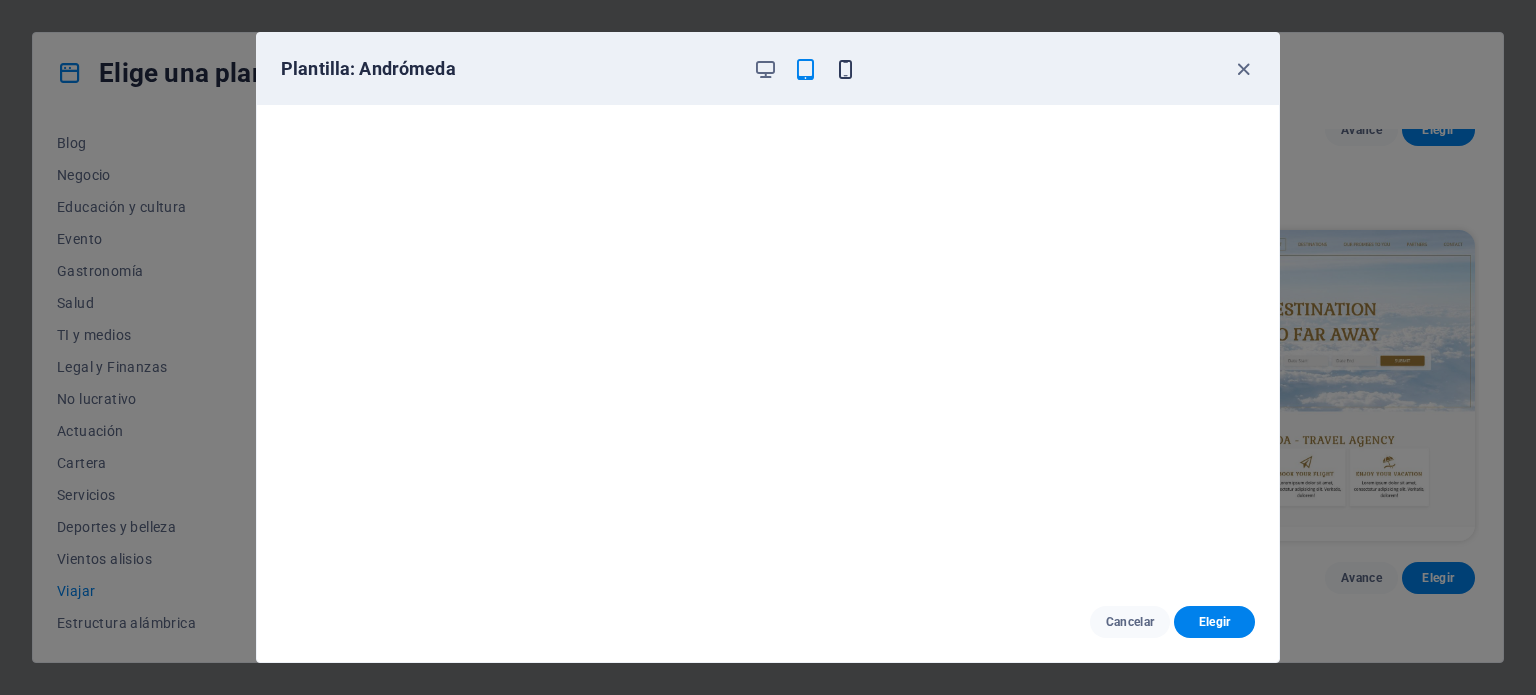 click at bounding box center [845, 69] 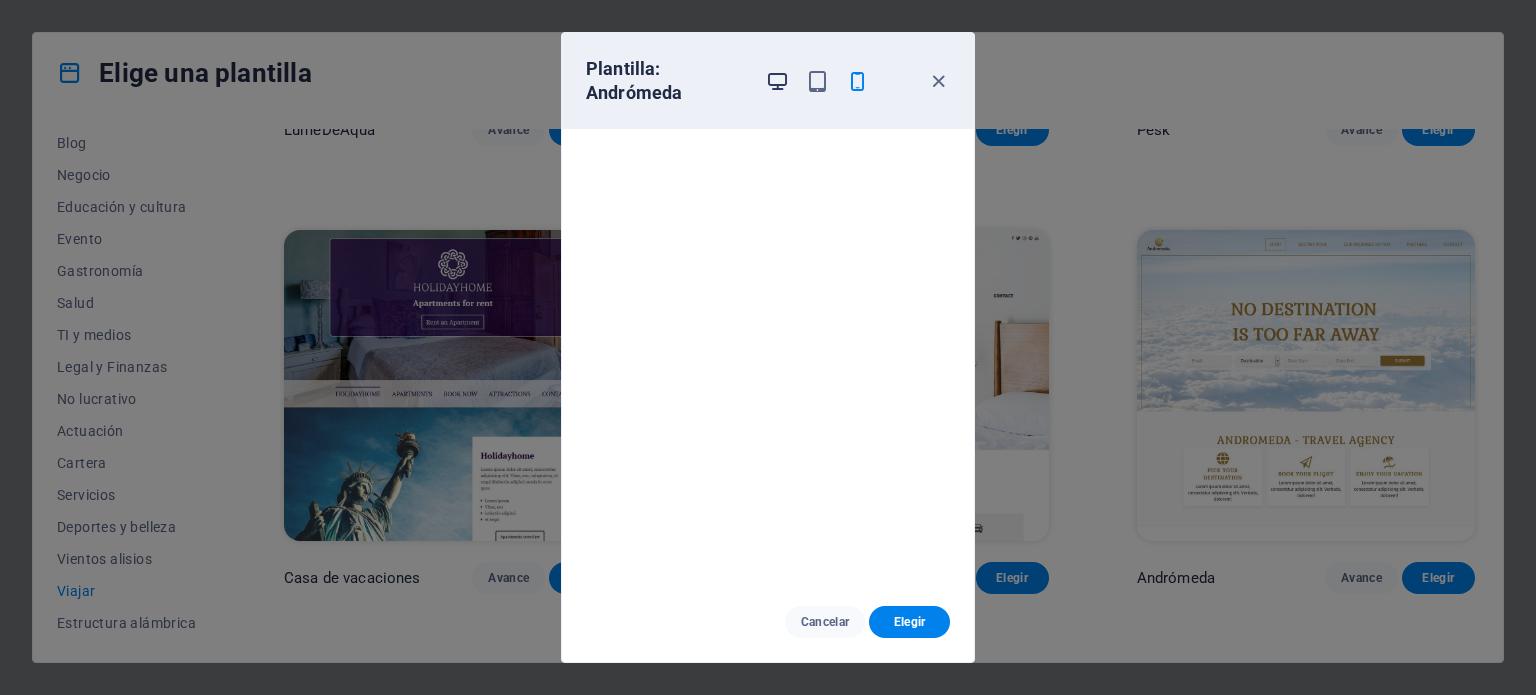 click at bounding box center [777, 81] 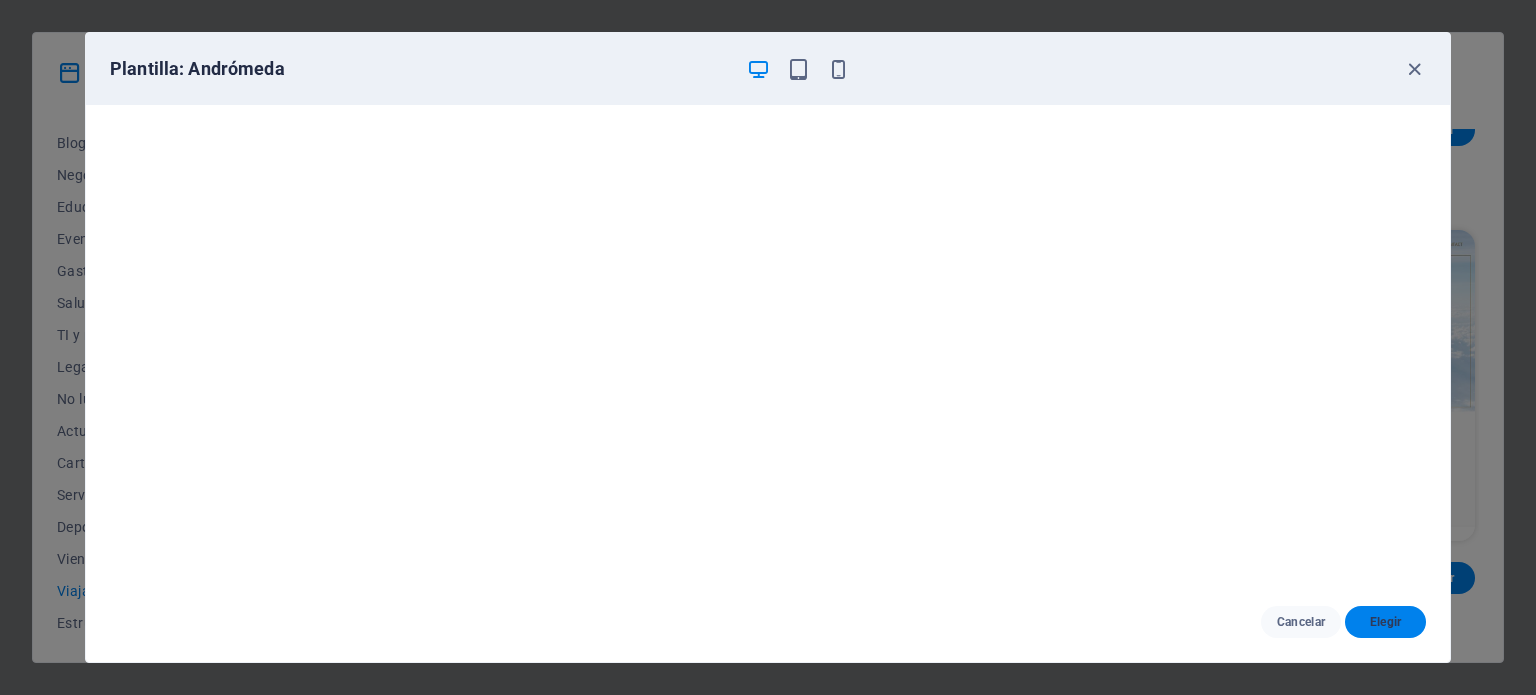 click on "Elegir" at bounding box center [1386, 622] 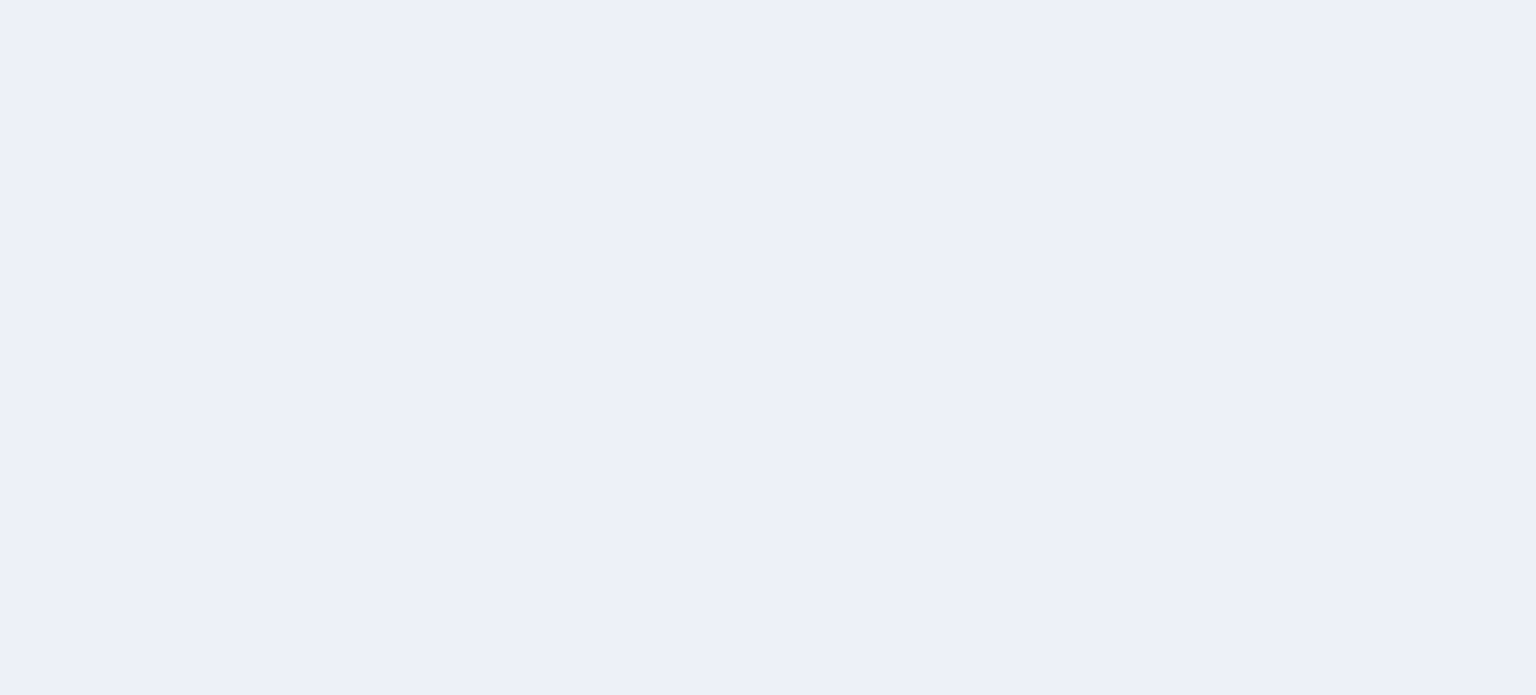 scroll, scrollTop: 0, scrollLeft: 0, axis: both 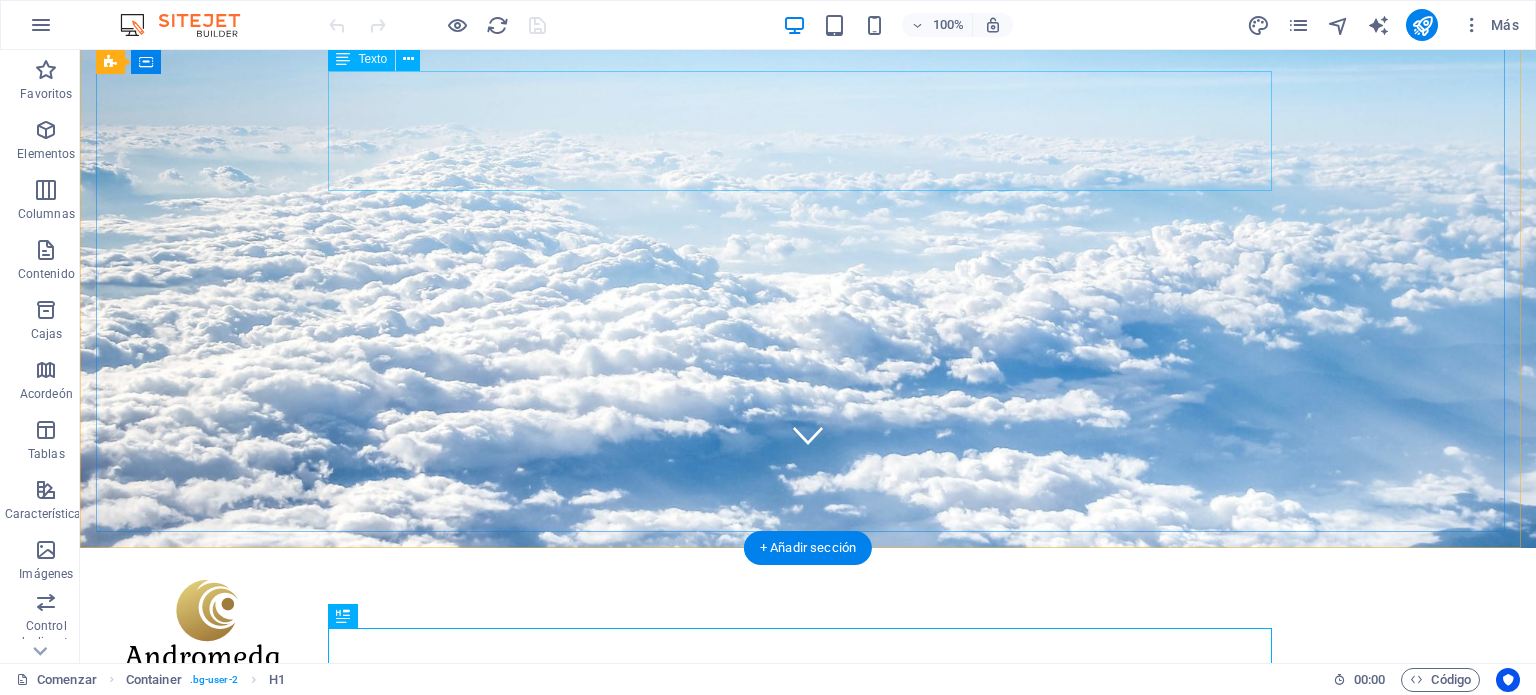 click on "Sin destino  está demasiado lejos" at bounding box center (808, 882) 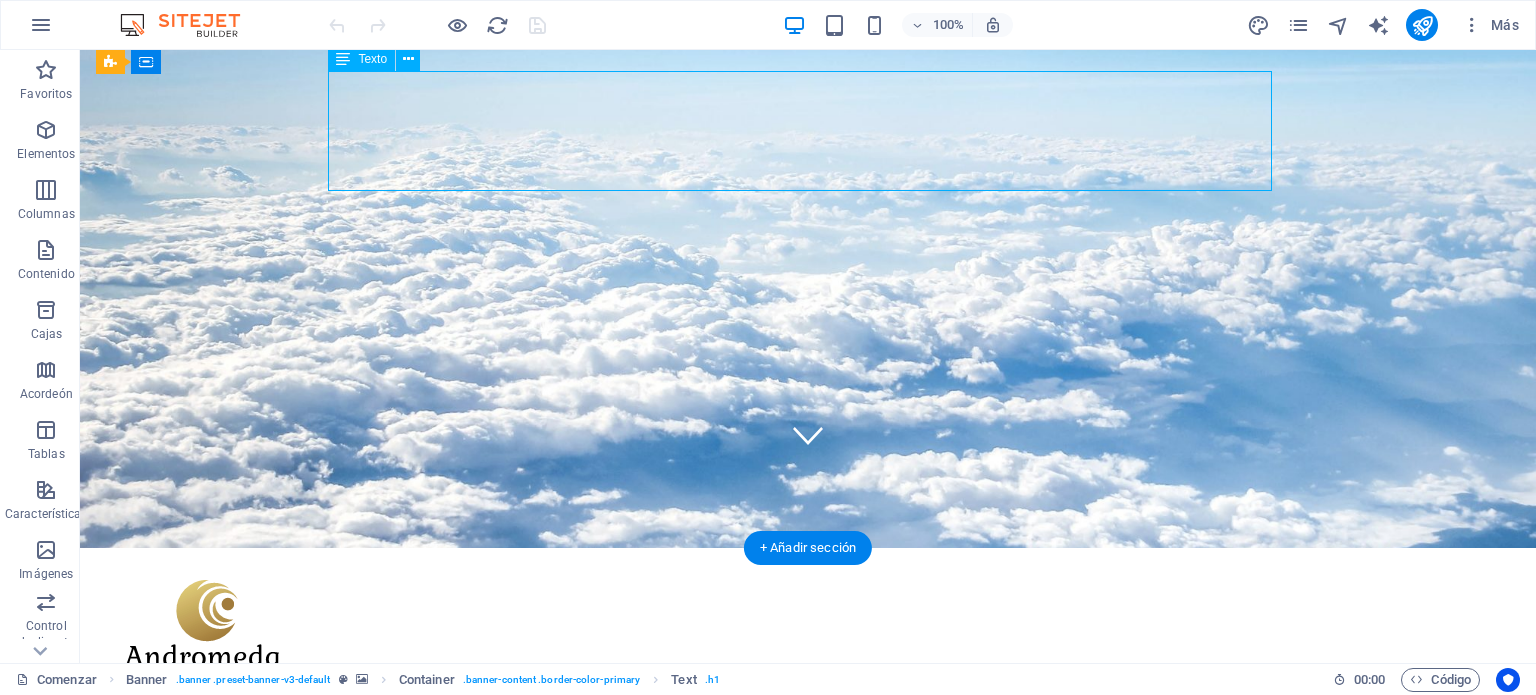 click on "Sin destino  está demasiado lejos" at bounding box center [808, 882] 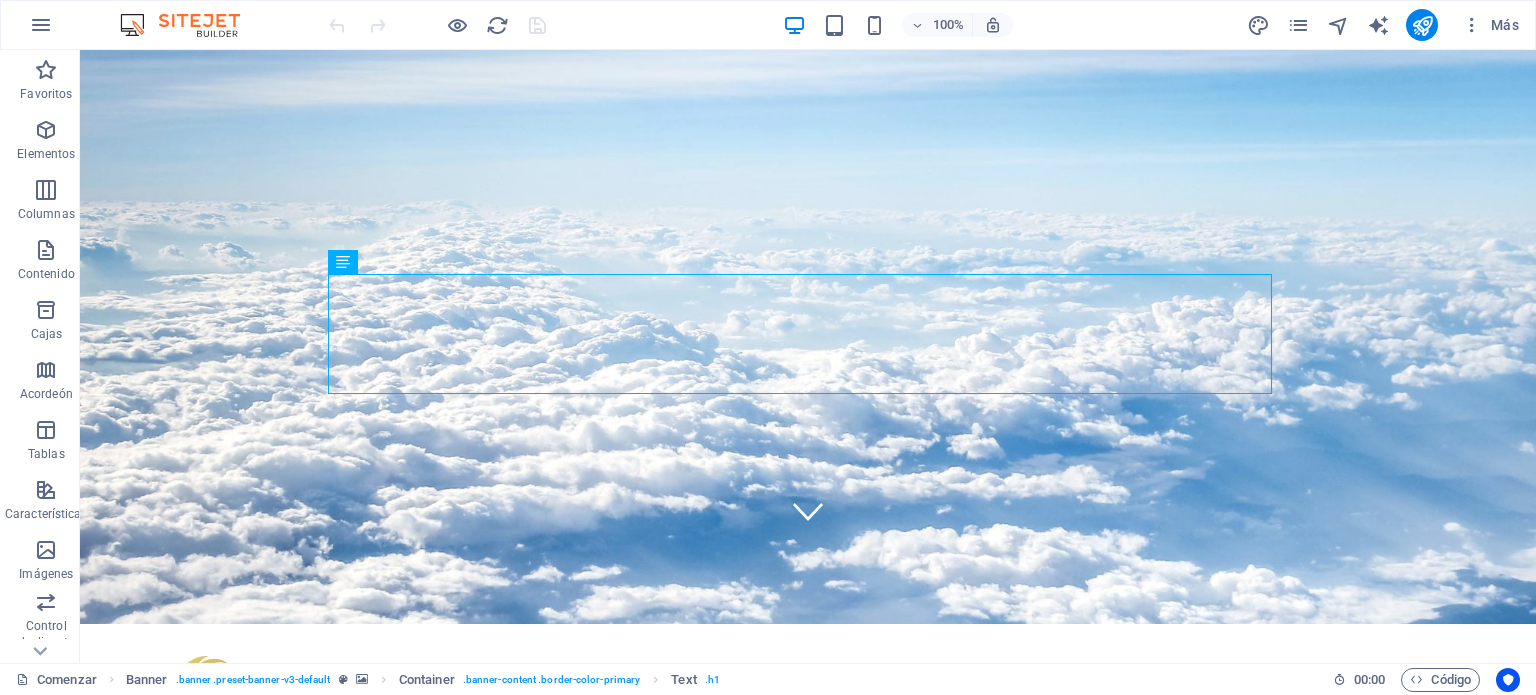 scroll, scrollTop: 0, scrollLeft: 0, axis: both 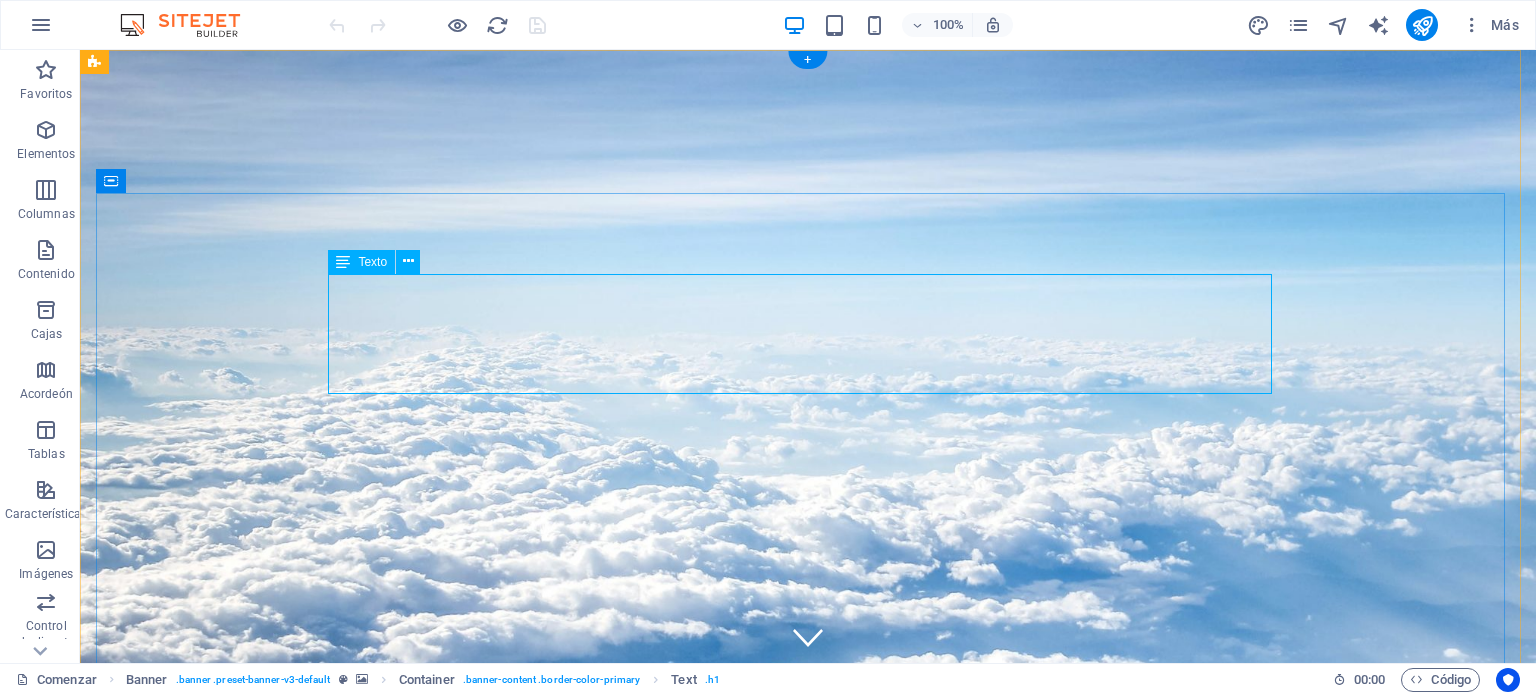 click on "Sin destino  está demasiado lejos" at bounding box center [808, 1084] 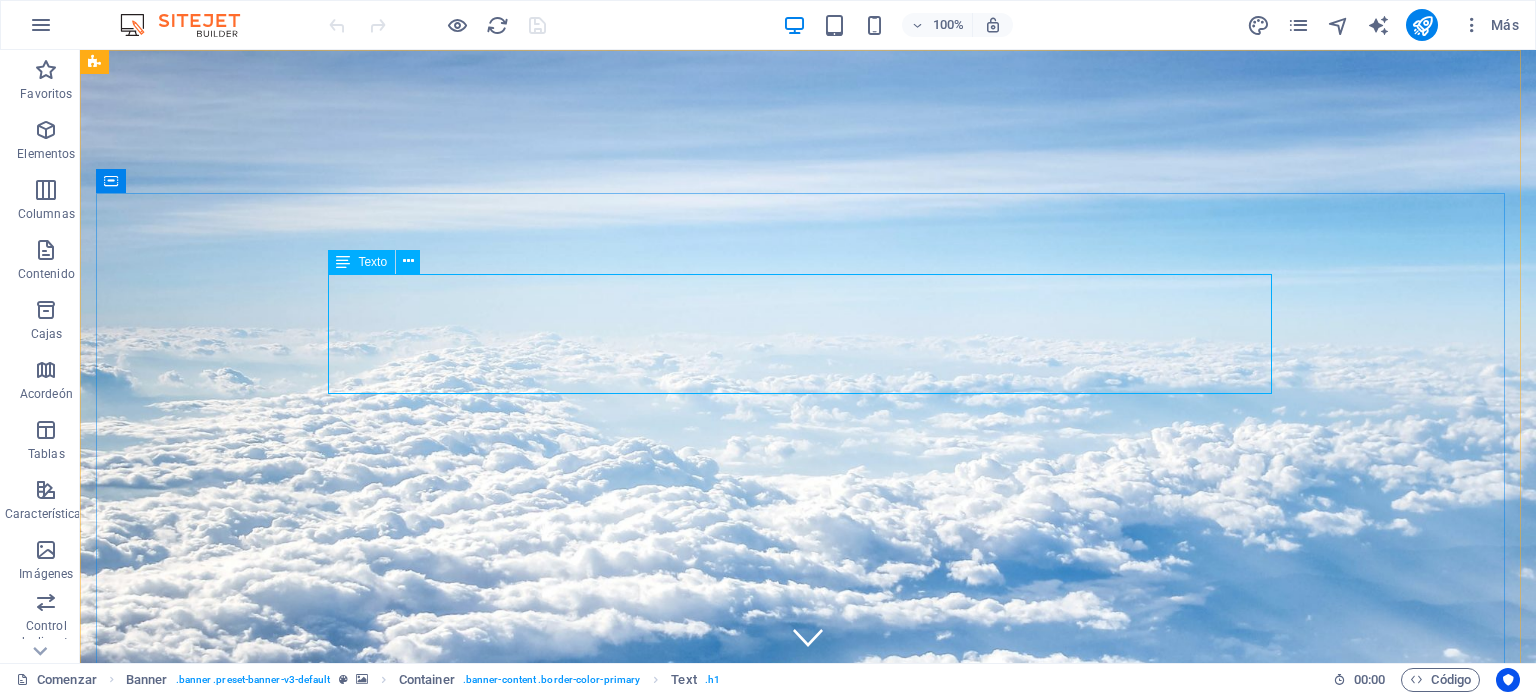 click on "Texto" at bounding box center (372, 262) 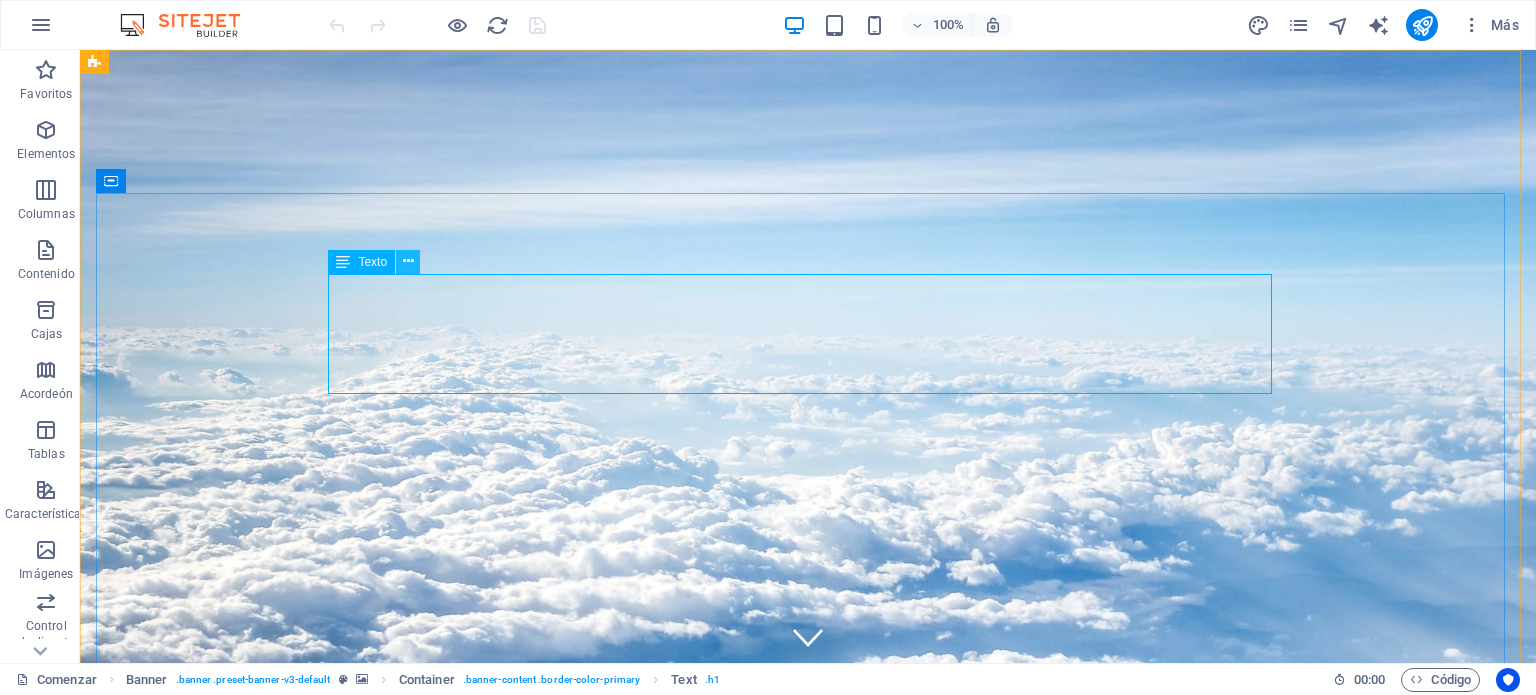click at bounding box center (408, 262) 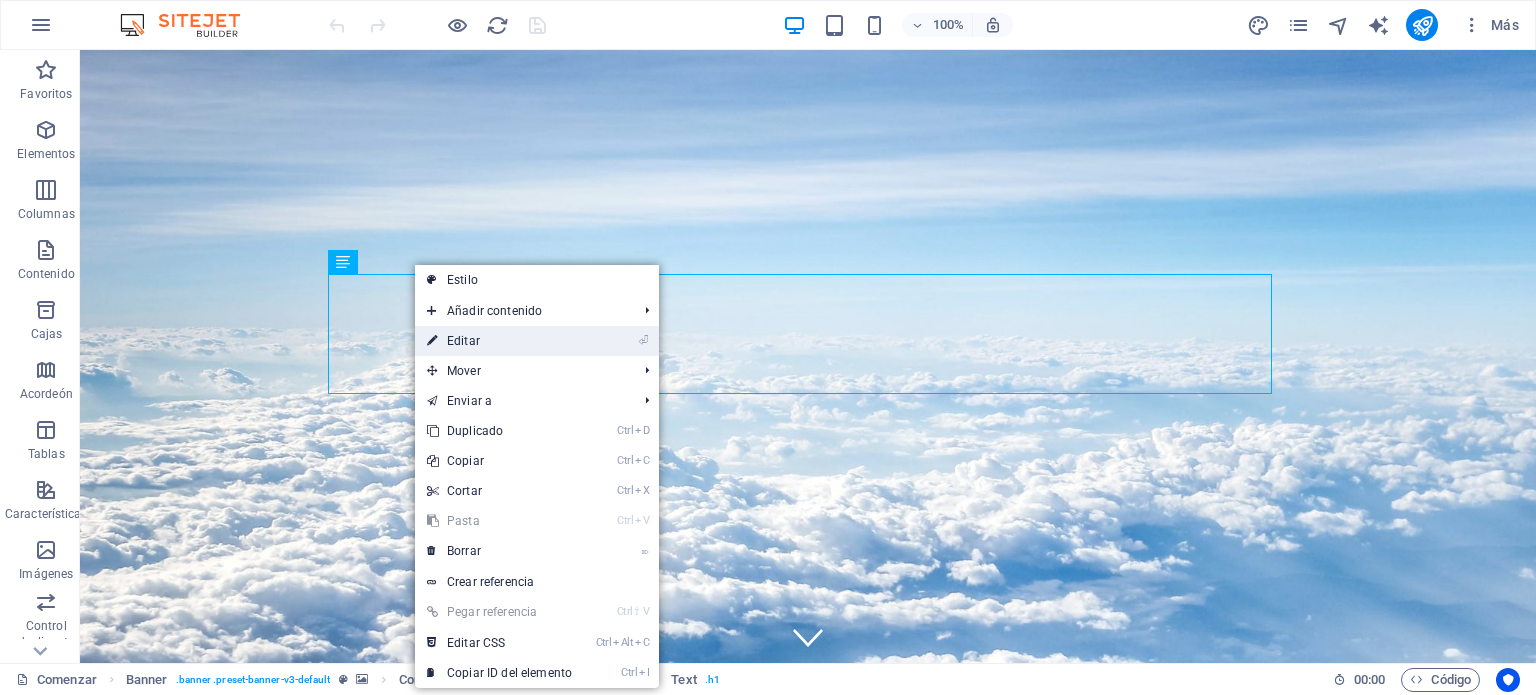 drag, startPoint x: 476, startPoint y: 348, endPoint x: 62, endPoint y: 301, distance: 416.65933 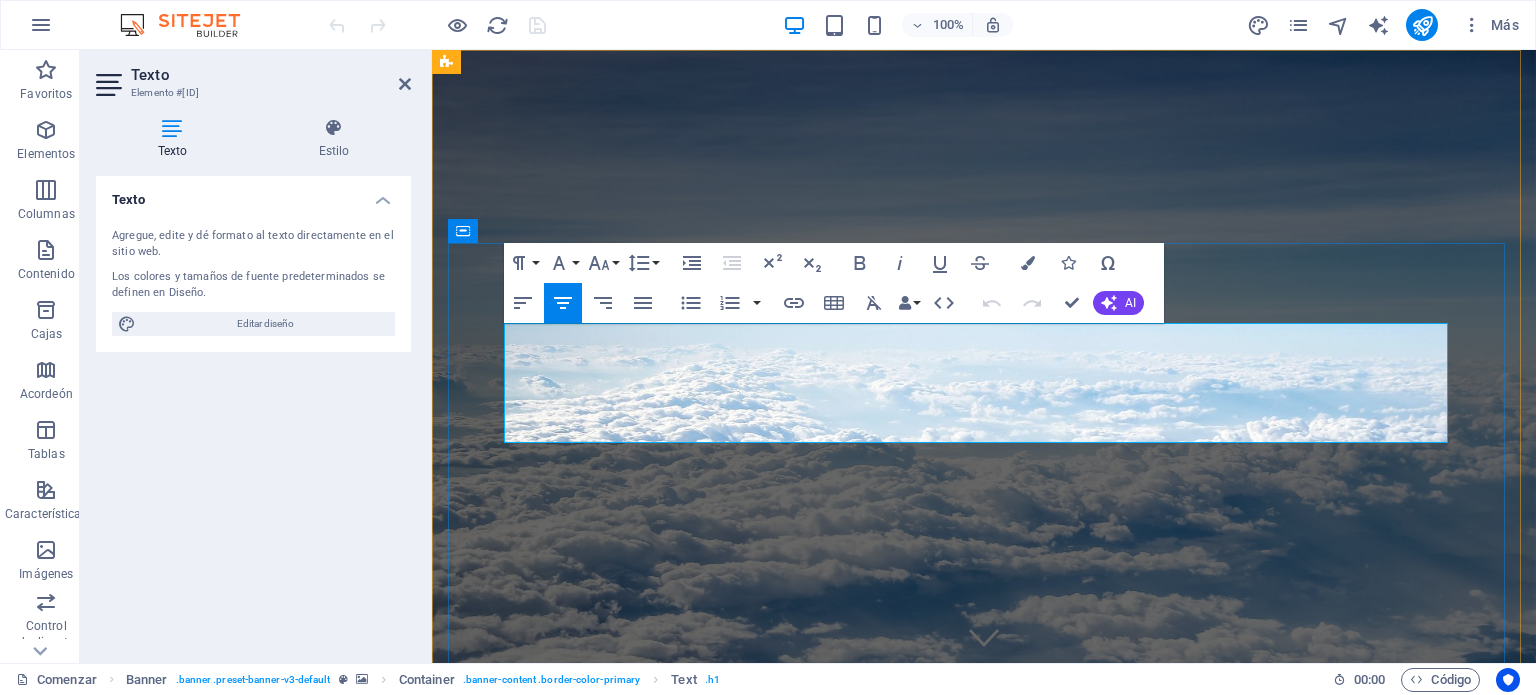 type 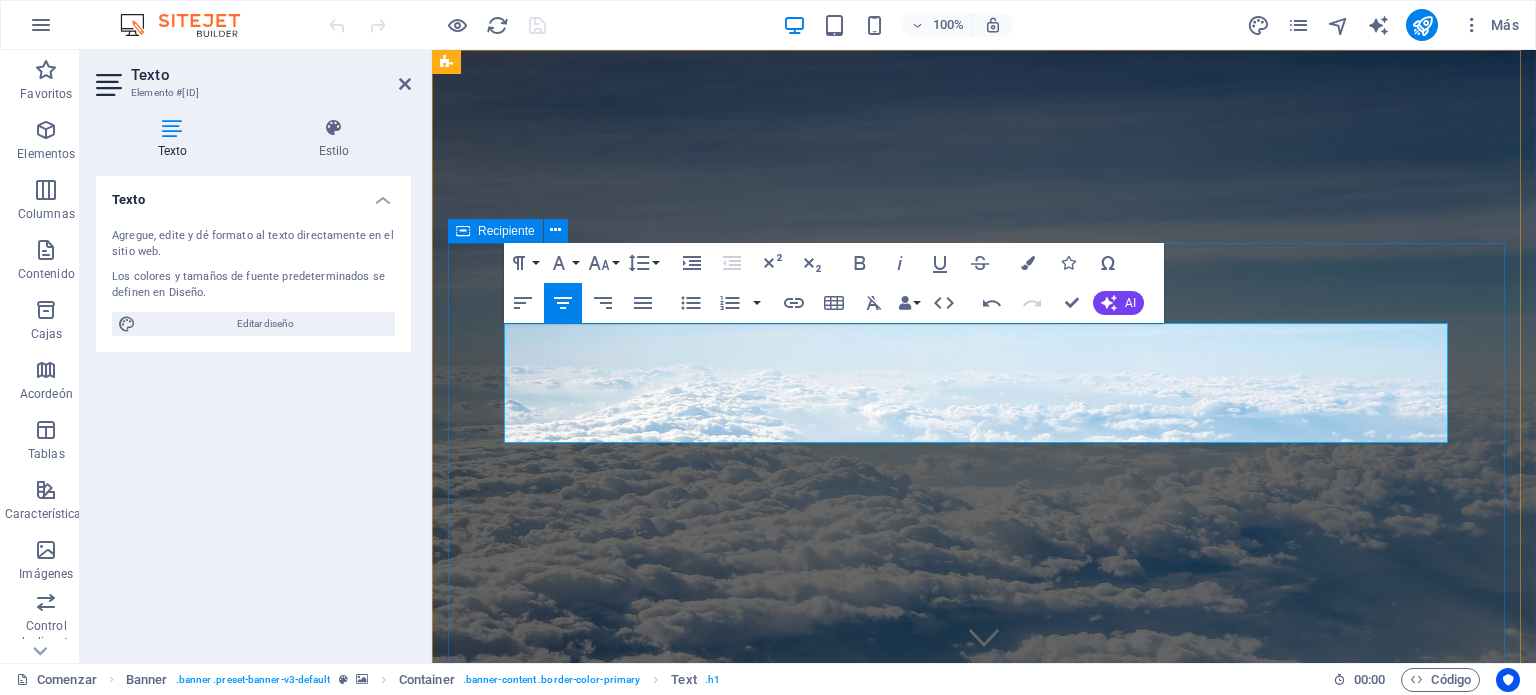 click on "ningun destino  está demasiado lejos
Destino
Maldivas
Antártida
Porcelana
Entregar   He leído y comprendido la política de privacidad. ¿Ilegible? Cargar nuevo" at bounding box center (984, 1312) 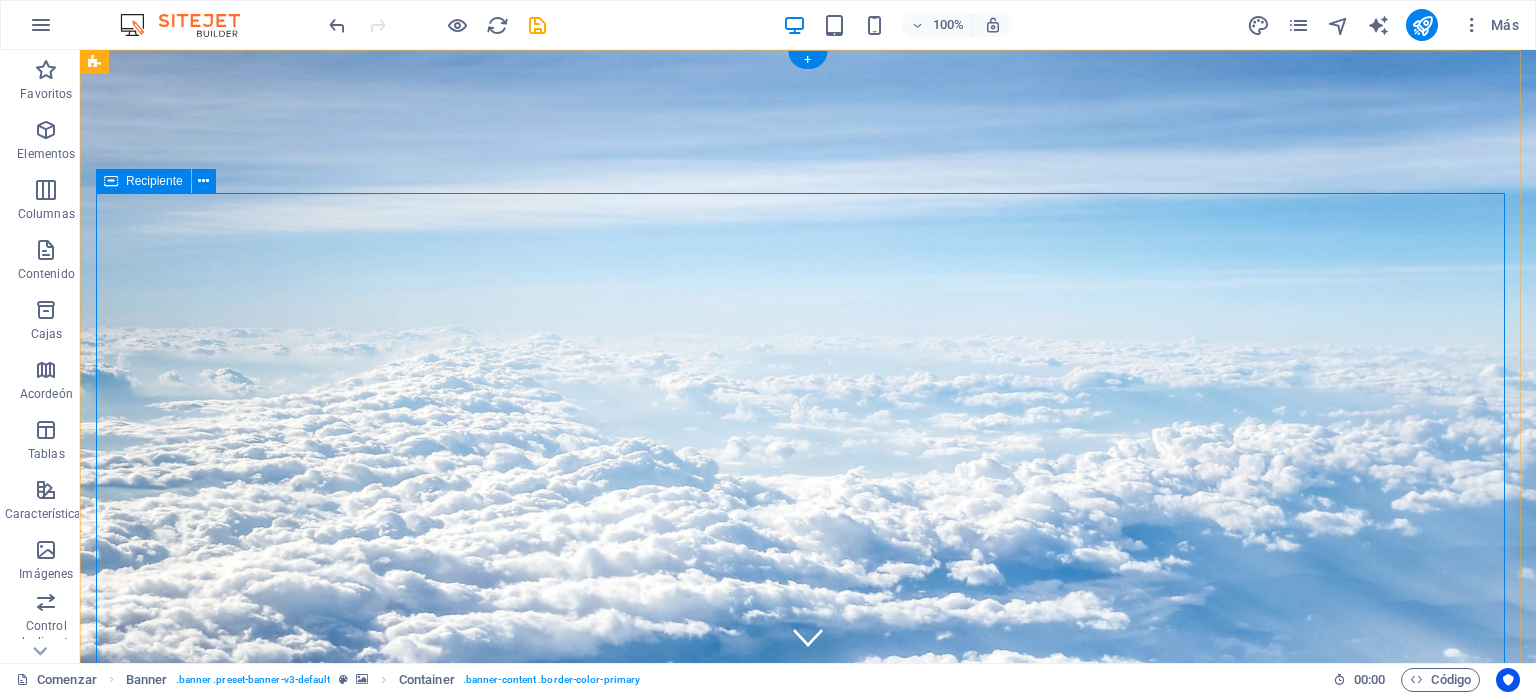 click on "ningún destino  está demasiado lejos
Destino
Maldivas
Antártida
Porcelana
Entregar   He leído y comprendido la política de privacidad. ¿Ilegible? Cargar nuevo" at bounding box center (808, 1262) 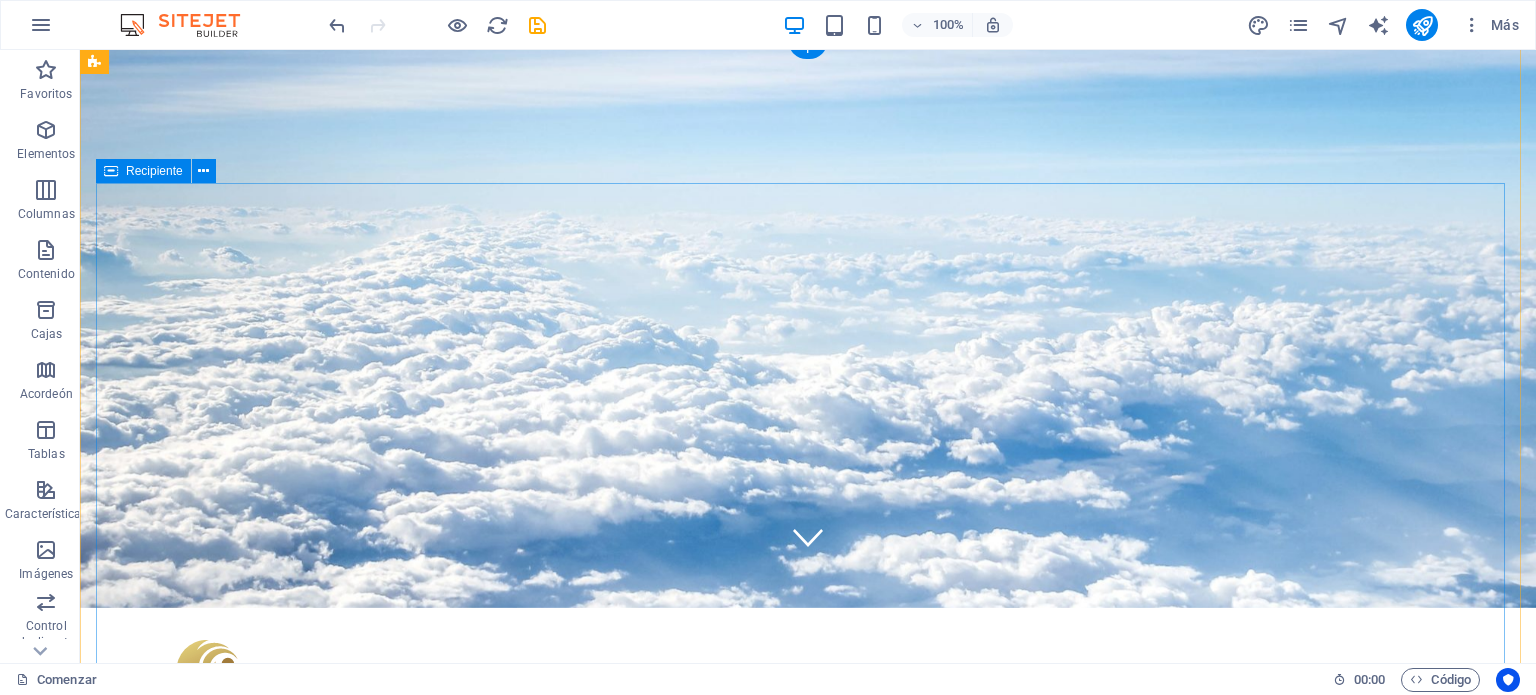 scroll, scrollTop: 0, scrollLeft: 0, axis: both 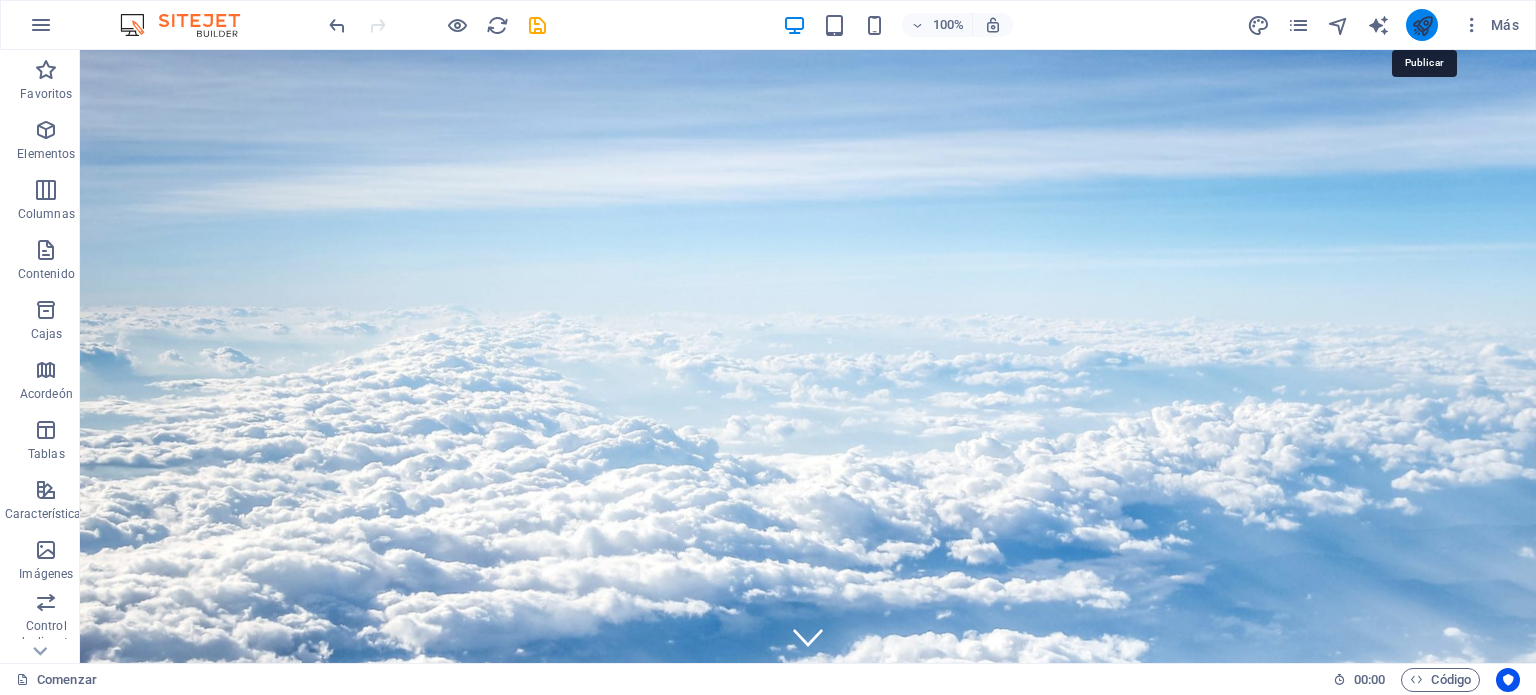 click at bounding box center (1422, 25) 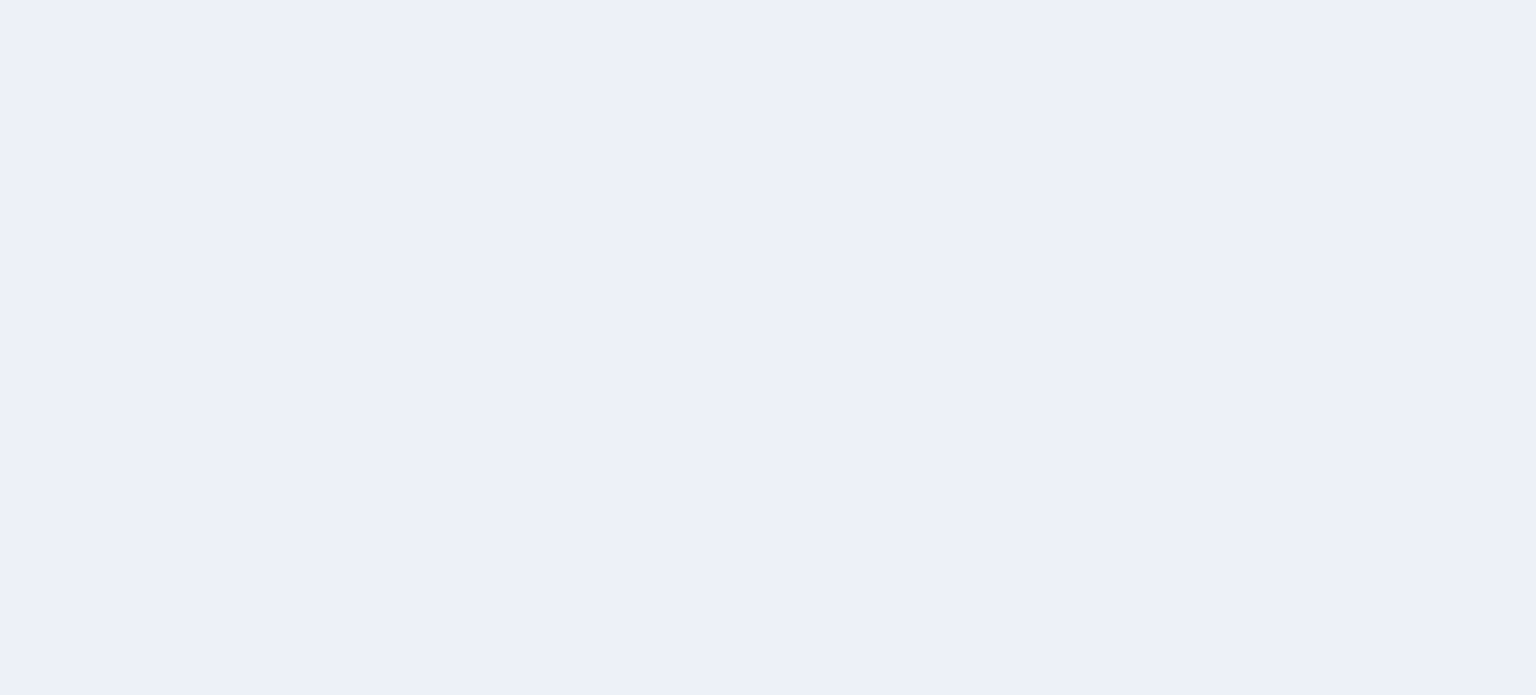 scroll, scrollTop: 0, scrollLeft: 0, axis: both 